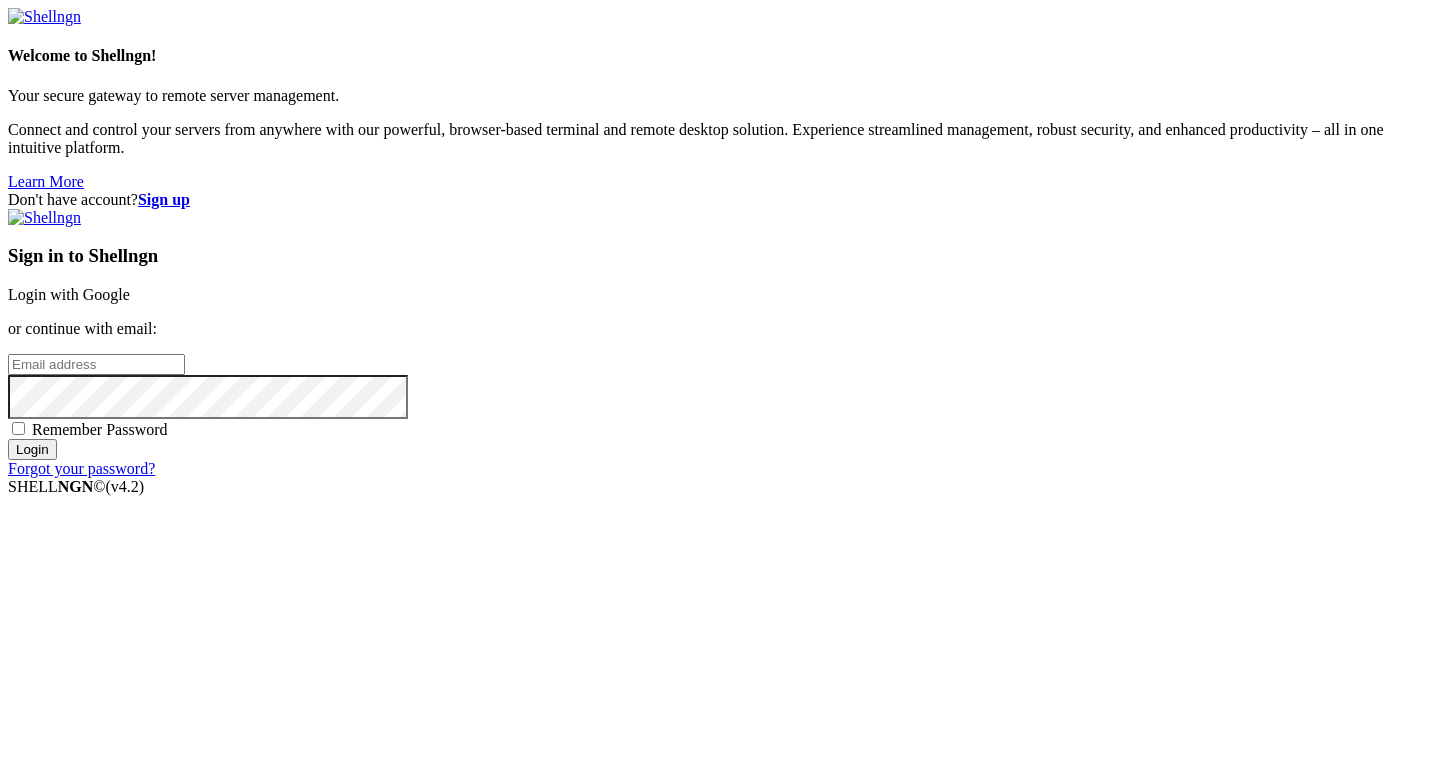 scroll, scrollTop: 0, scrollLeft: 0, axis: both 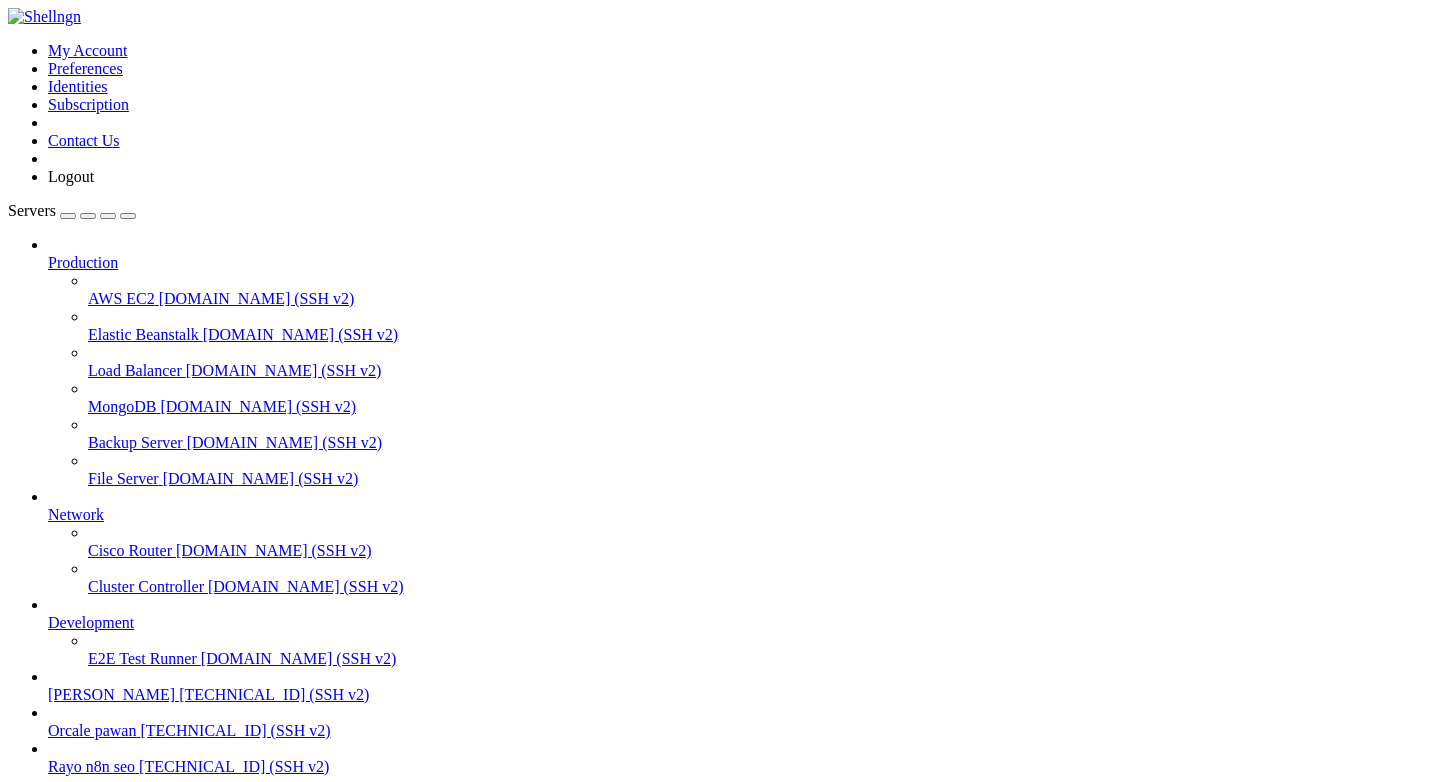 click on "[PERSON_NAME]" at bounding box center [111, 694] 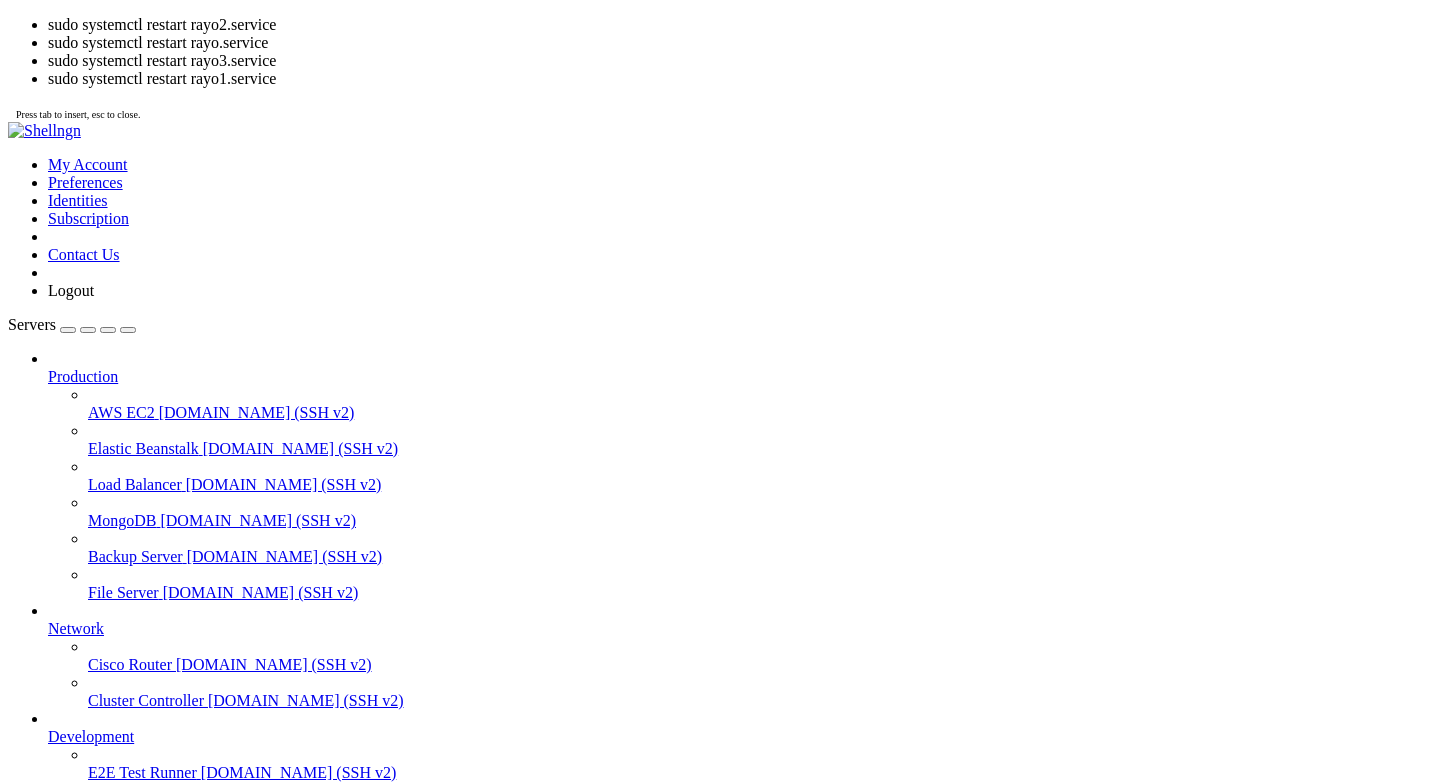 scroll, scrollTop: 1280, scrollLeft: 0, axis: vertical 